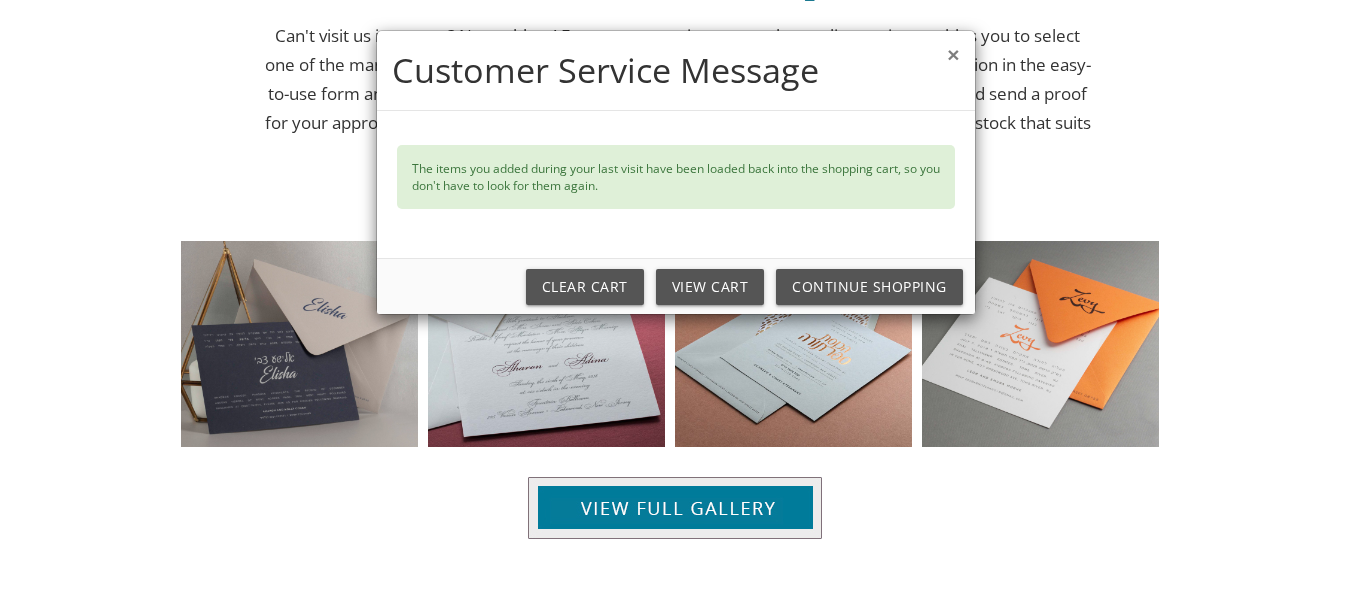 scroll, scrollTop: 1402, scrollLeft: 0, axis: vertical 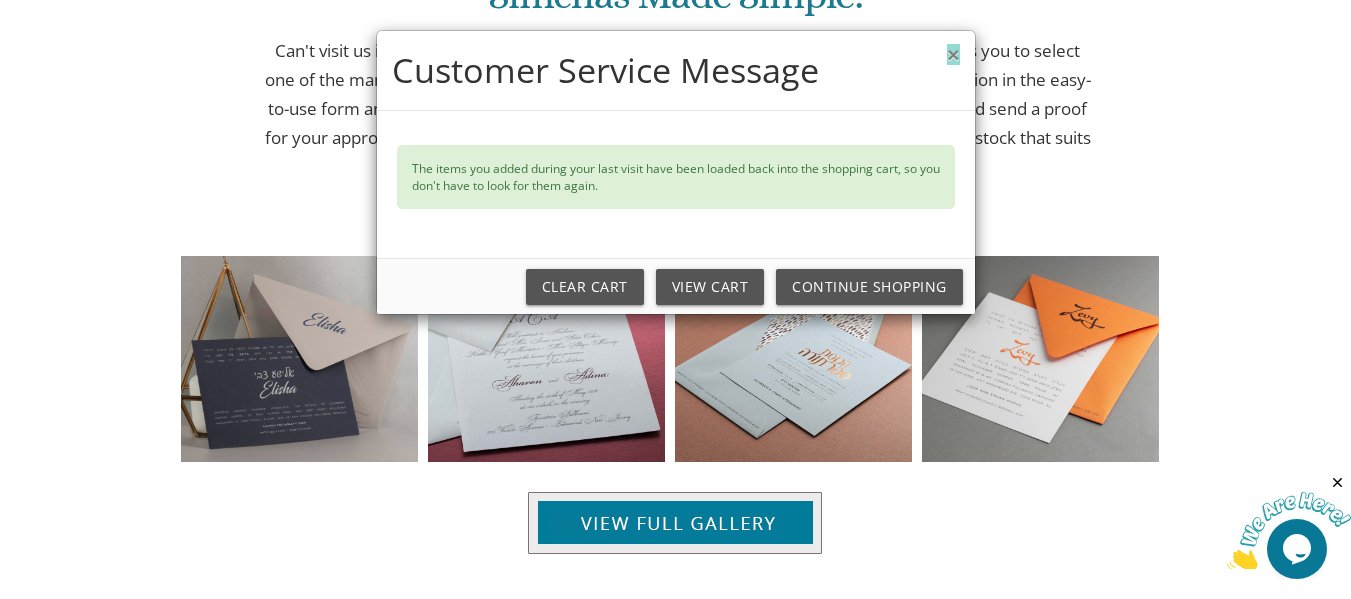 click on "×" at bounding box center [953, 54] 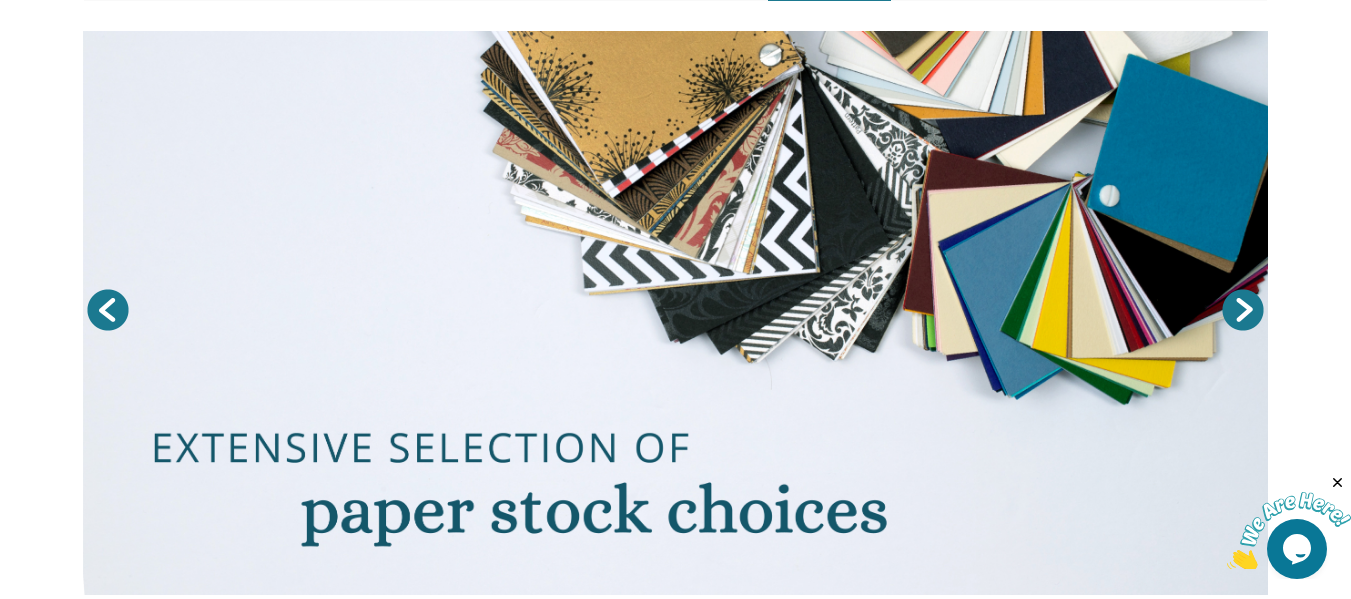 scroll, scrollTop: 0, scrollLeft: 0, axis: both 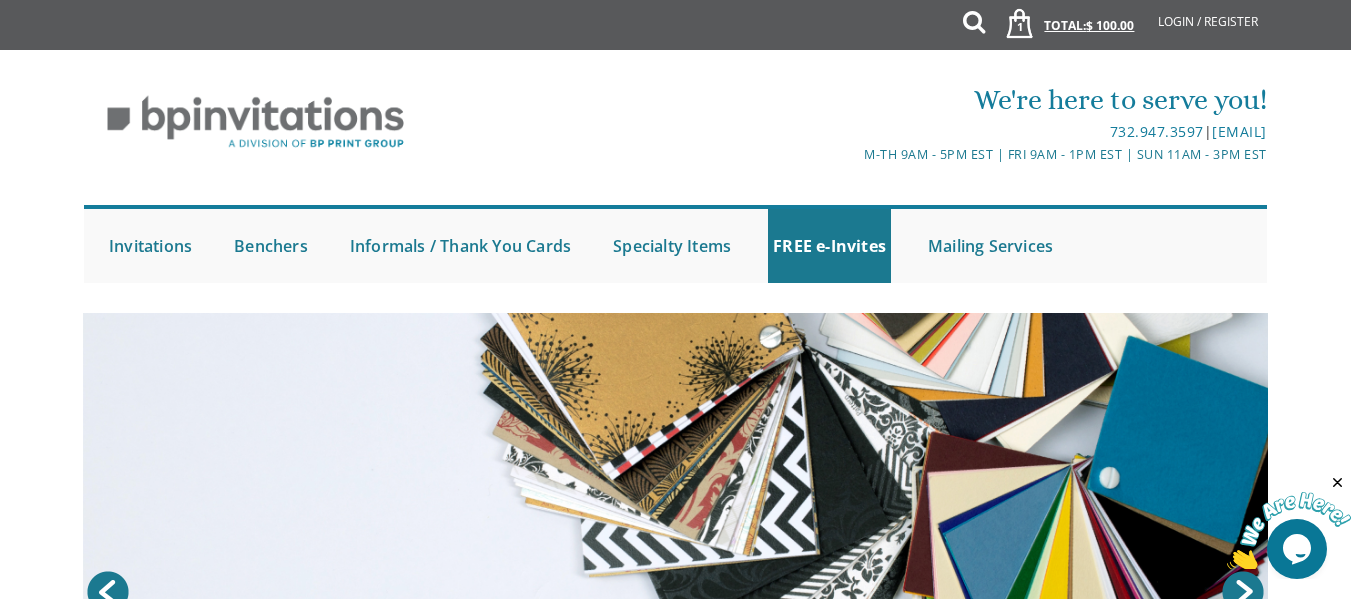 click on "1
Total:
$ 100.00
$ 100.00" at bounding box center [1063, 35] 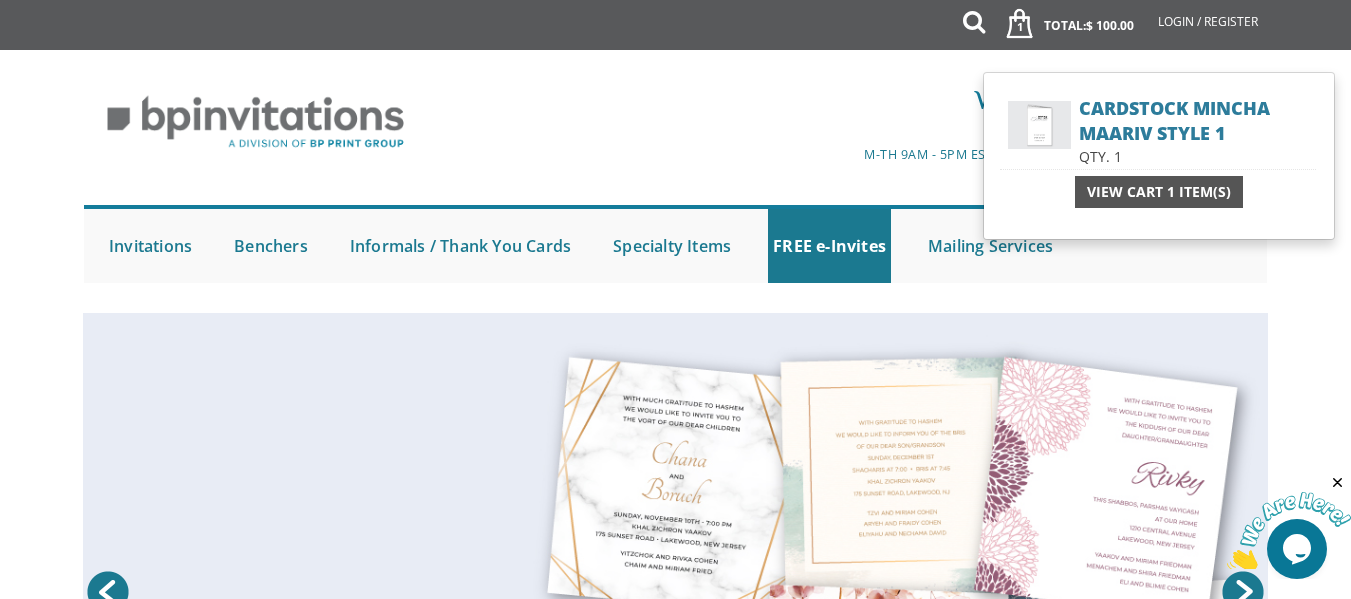 click on "View Cart 1  Item(s)" at bounding box center [1159, 192] 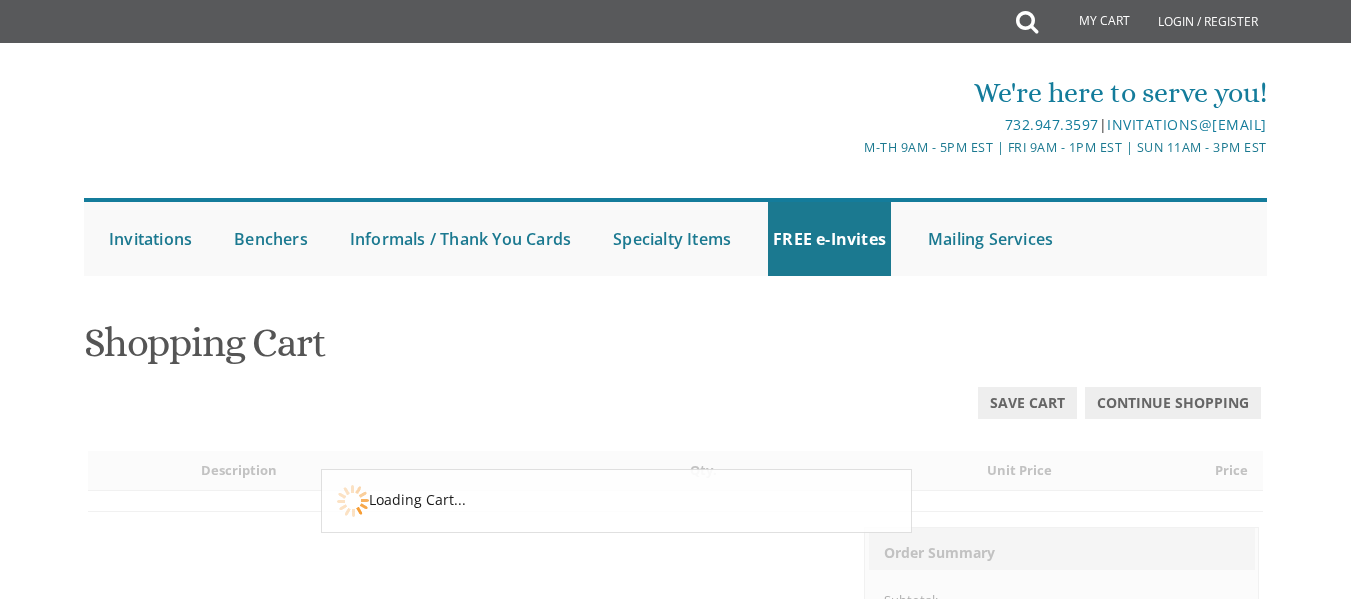 scroll, scrollTop: 0, scrollLeft: 0, axis: both 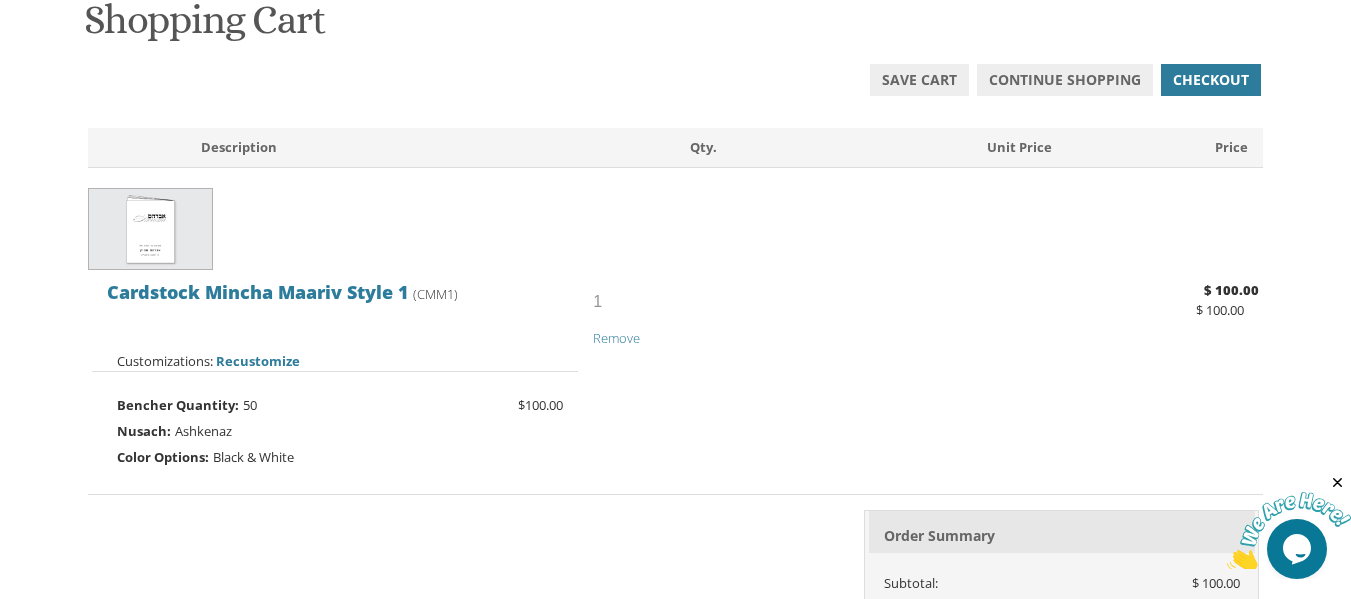 click on "50" at bounding box center (250, 405) 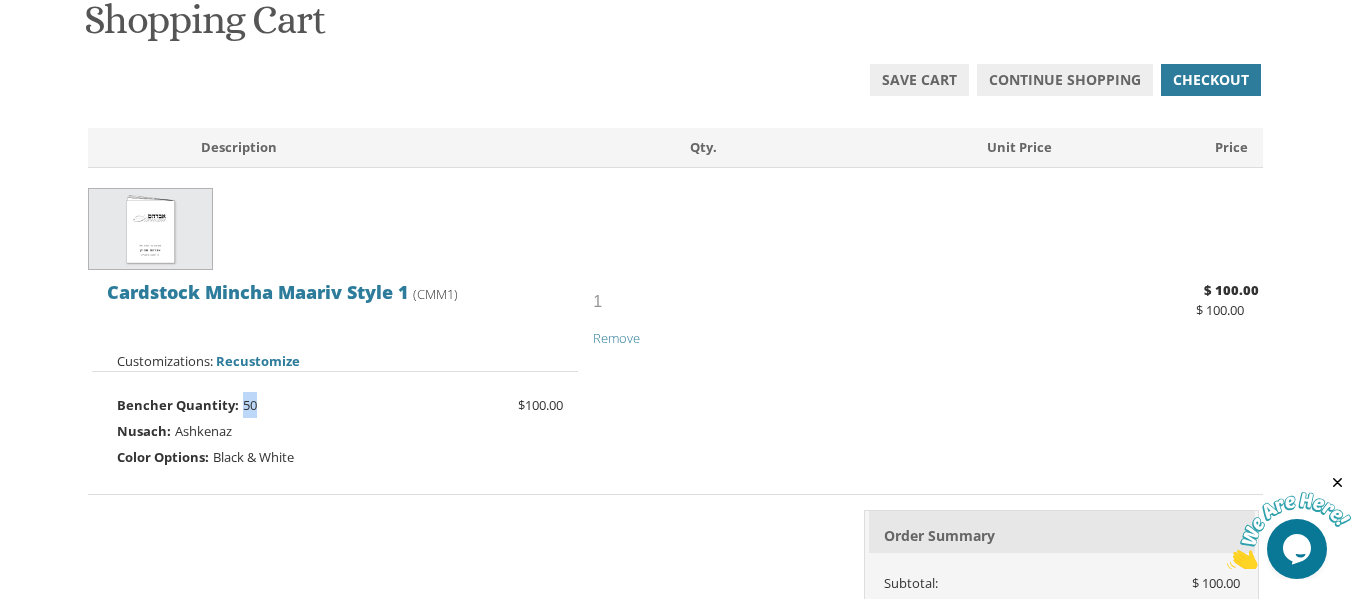 drag, startPoint x: 258, startPoint y: 405, endPoint x: 238, endPoint y: 399, distance: 20.880613 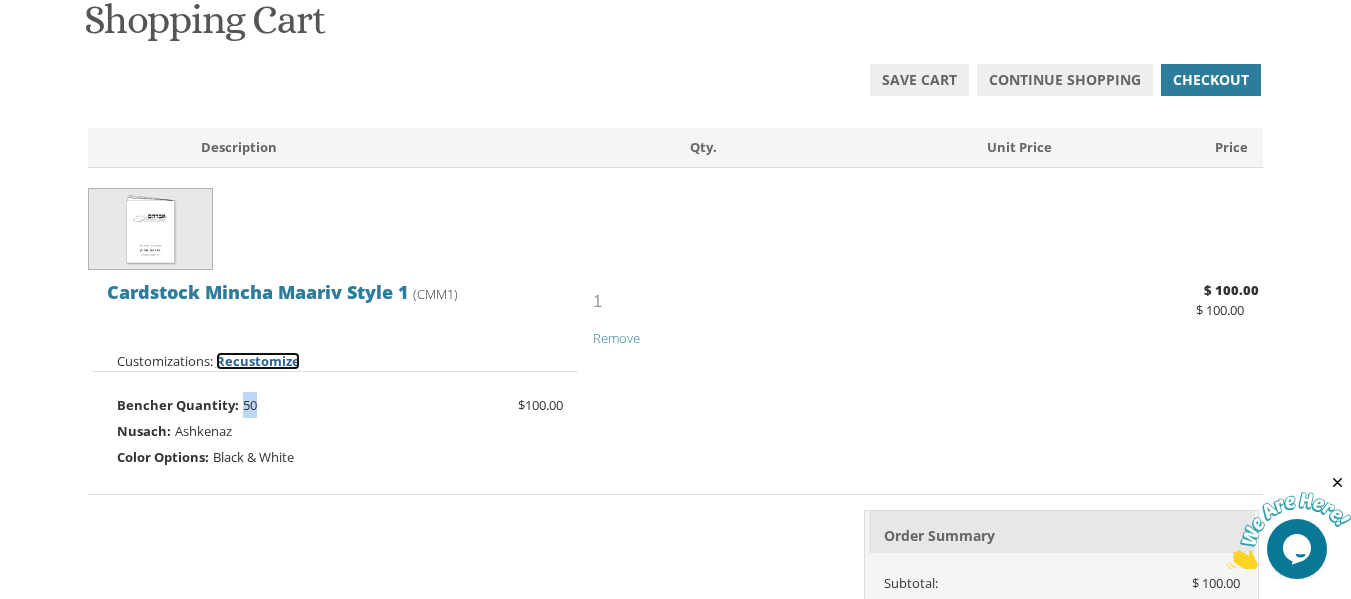 click on "Recustomize" at bounding box center [258, 361] 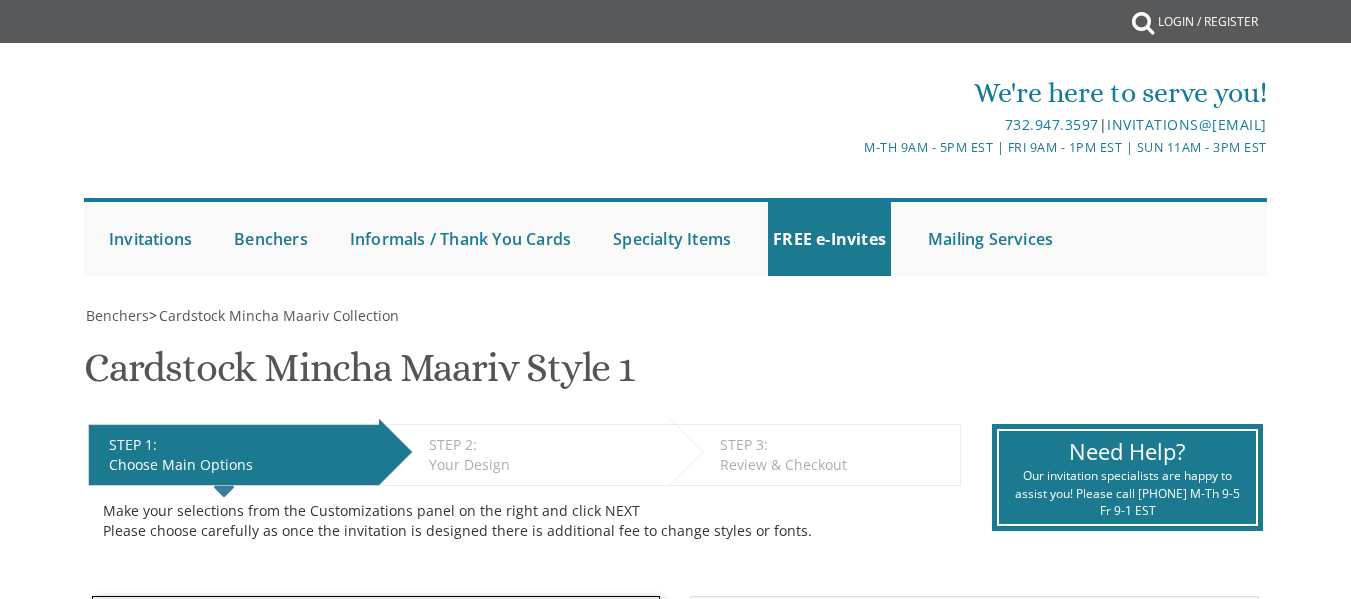 scroll, scrollTop: 0, scrollLeft: 0, axis: both 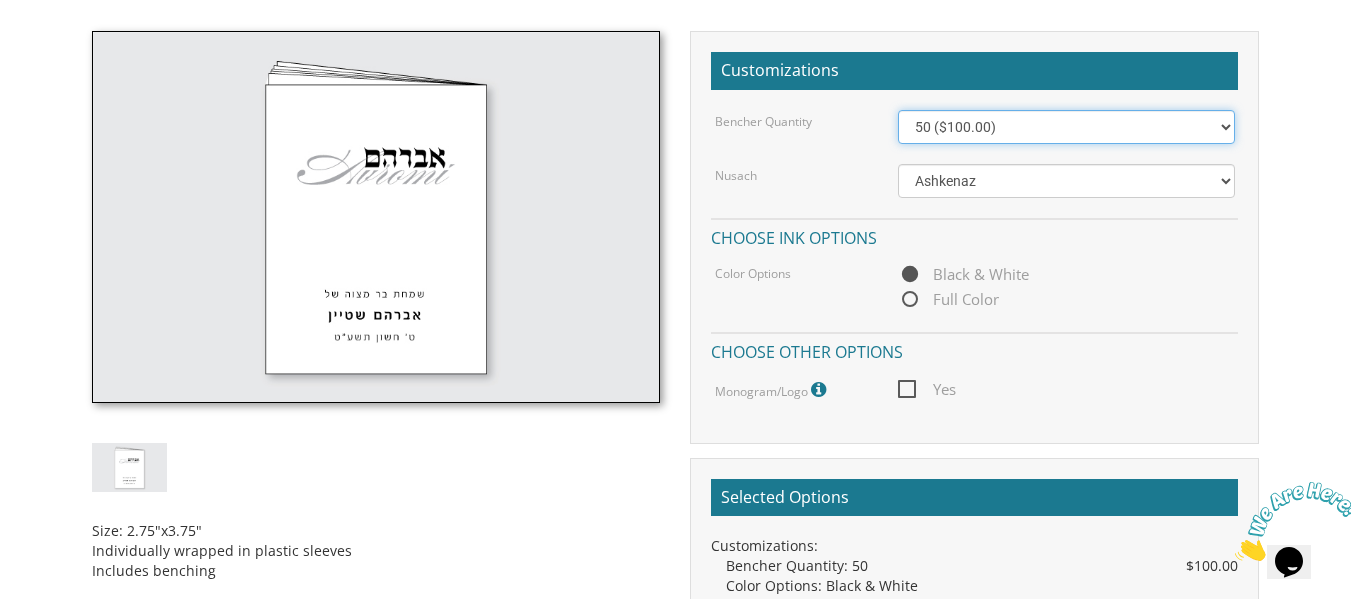 click on "50 ($100.00) 60 ($120.00) 70 ($140.00) 80 ($160.00) 90 ($180.00) 100 ($200.00) 125 ($250.00) 150 ($300.00) 175 ($350.00) 200 ($400.00) 225 ($450.00) 250 ($500.00) 275 ($550.00) 300 ($600.00) 325 ($650.00) 350 ($700.00) 375 ($750.00) 400 ($800.00) 425 ($850.00) 450 ($900.00) 475 ($950.00) 500 ($1,000.00)" at bounding box center (1066, 127) 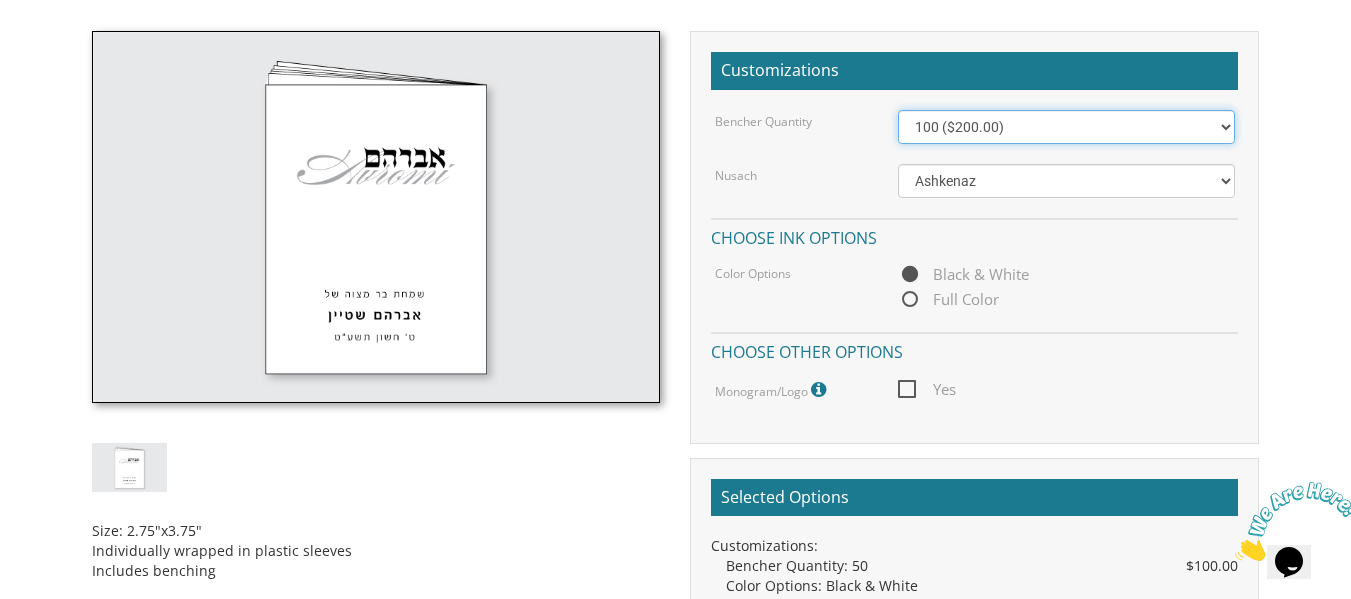 click on "50 ($100.00) 60 ($120.00) 70 ($140.00) 80 ($160.00) 90 ($180.00) 100 ($200.00) 125 ($250.00) 150 ($300.00) 175 ($350.00) 200 ($400.00) 225 ($450.00) 250 ($500.00) 275 ($550.00) 300 ($600.00) 325 ($650.00) 350 ($700.00) 375 ($750.00) 400 ($800.00) 425 ($850.00) 450 ($900.00) 475 ($950.00) 500 ($1,000.00)" at bounding box center [1066, 127] 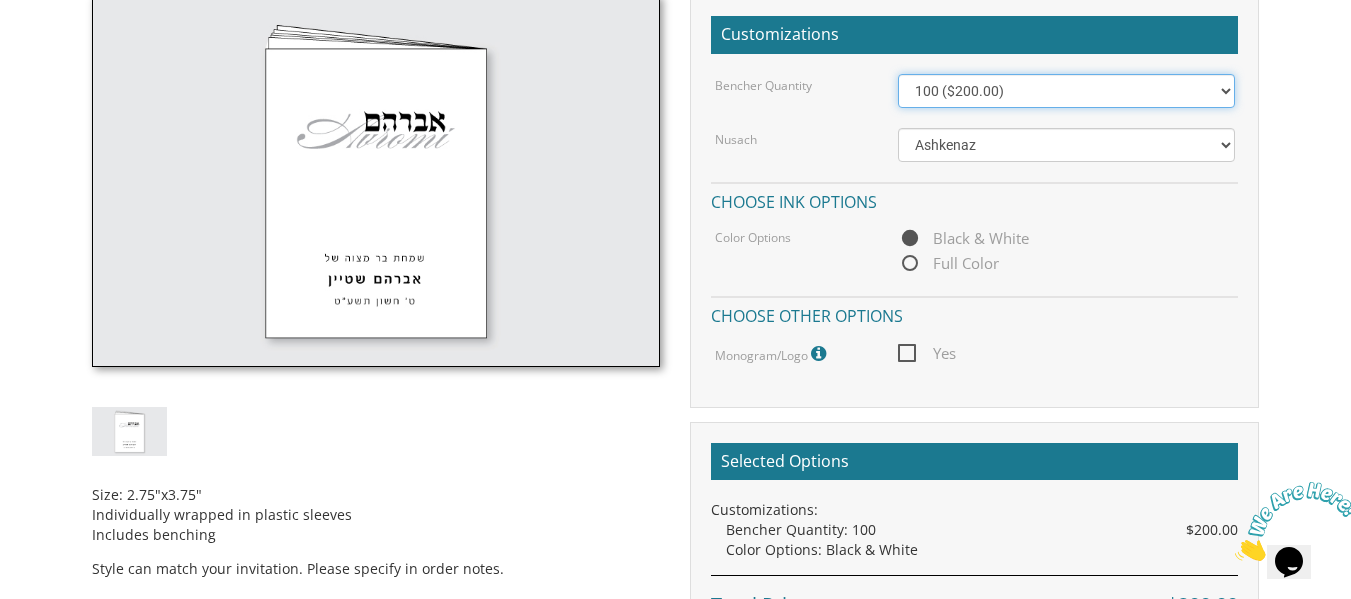 scroll, scrollTop: 568, scrollLeft: 0, axis: vertical 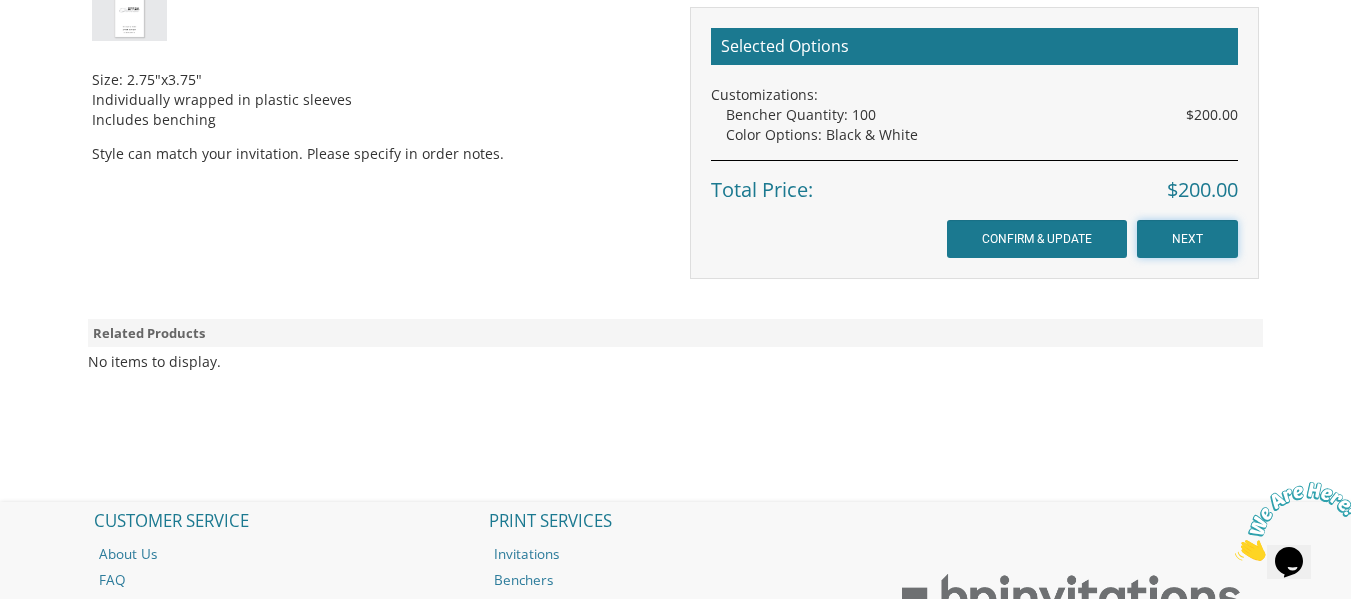 click on "NEXT" at bounding box center (1187, 239) 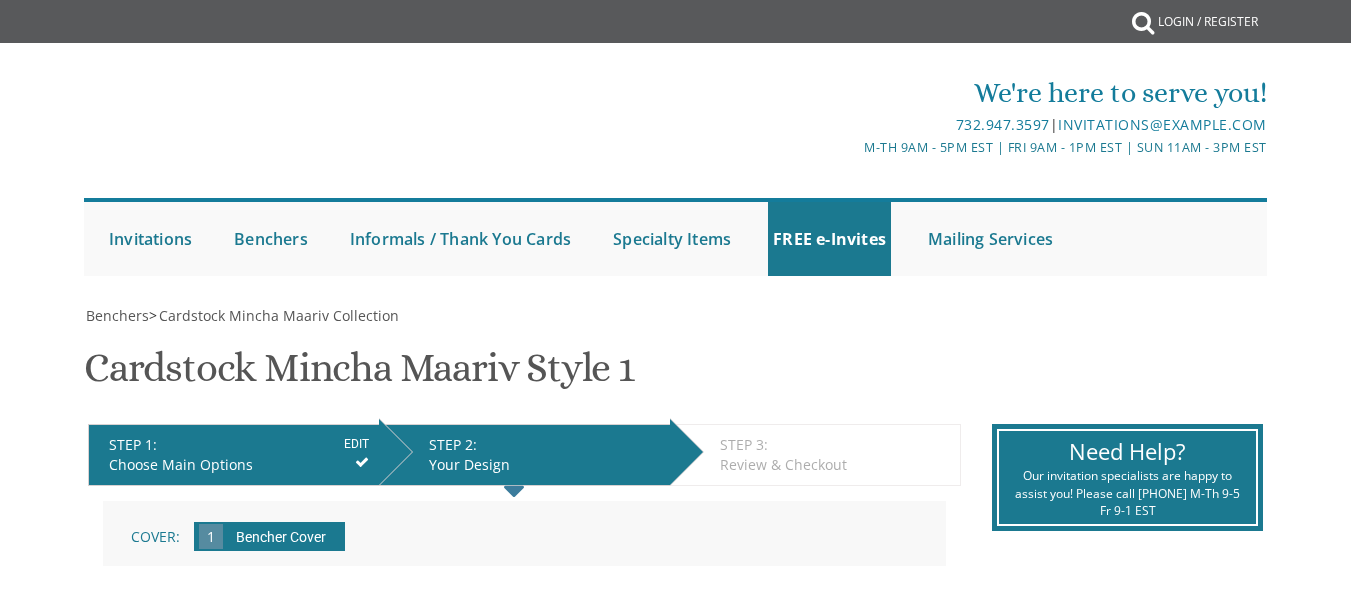 scroll, scrollTop: 0, scrollLeft: 0, axis: both 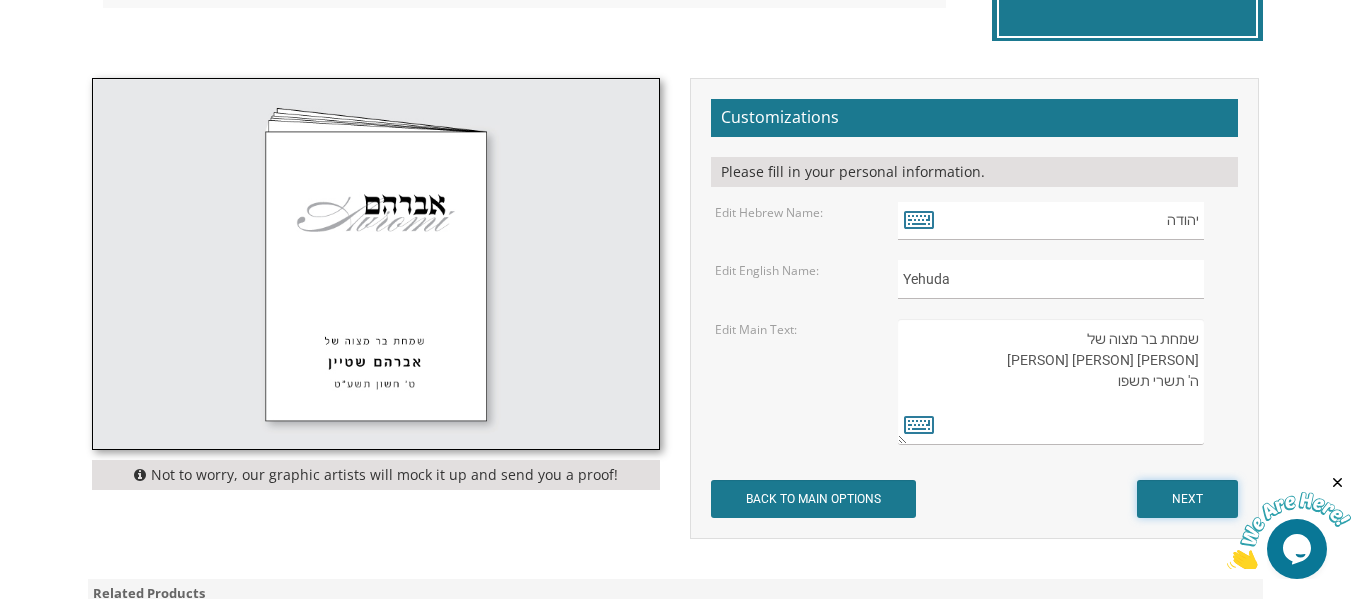 click on "NEXT" at bounding box center (1187, 499) 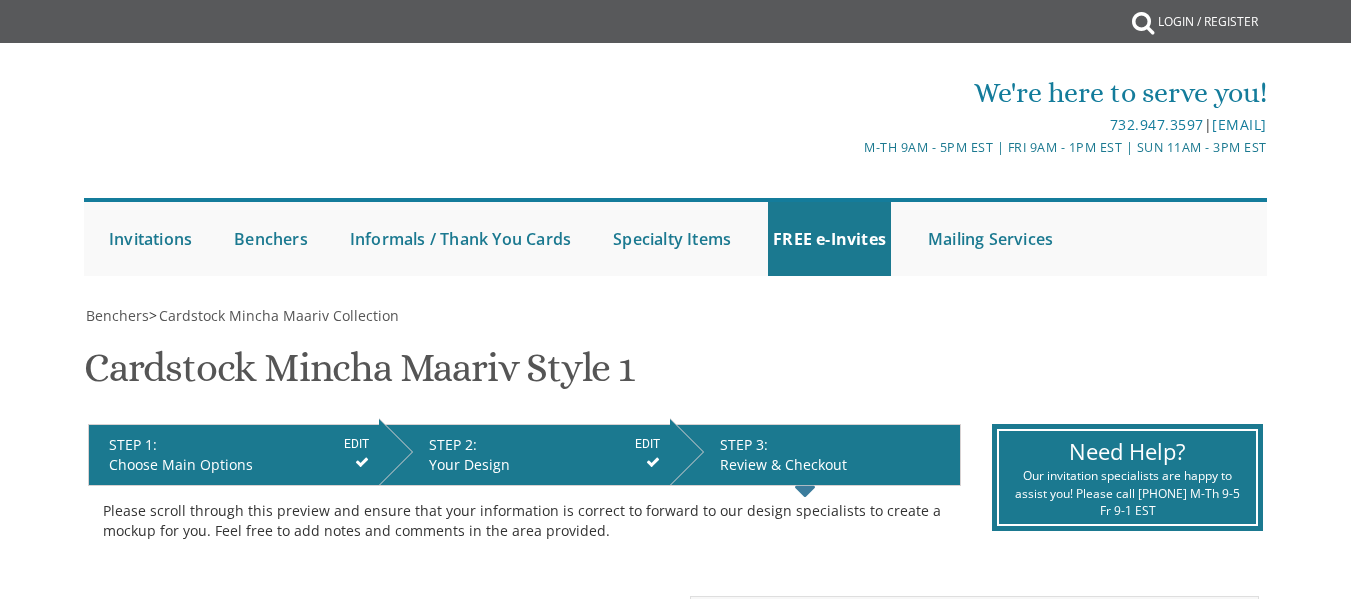 scroll, scrollTop: 0, scrollLeft: 0, axis: both 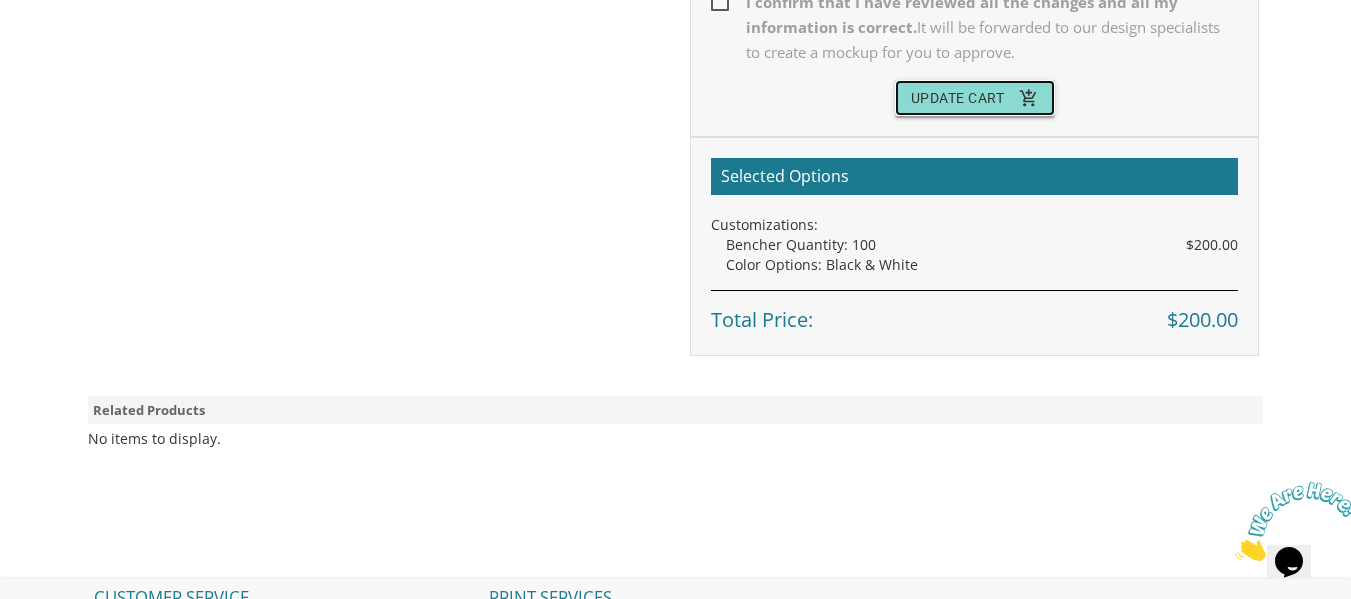 click on "Update Cart
add_shopping_cart" at bounding box center [975, 98] 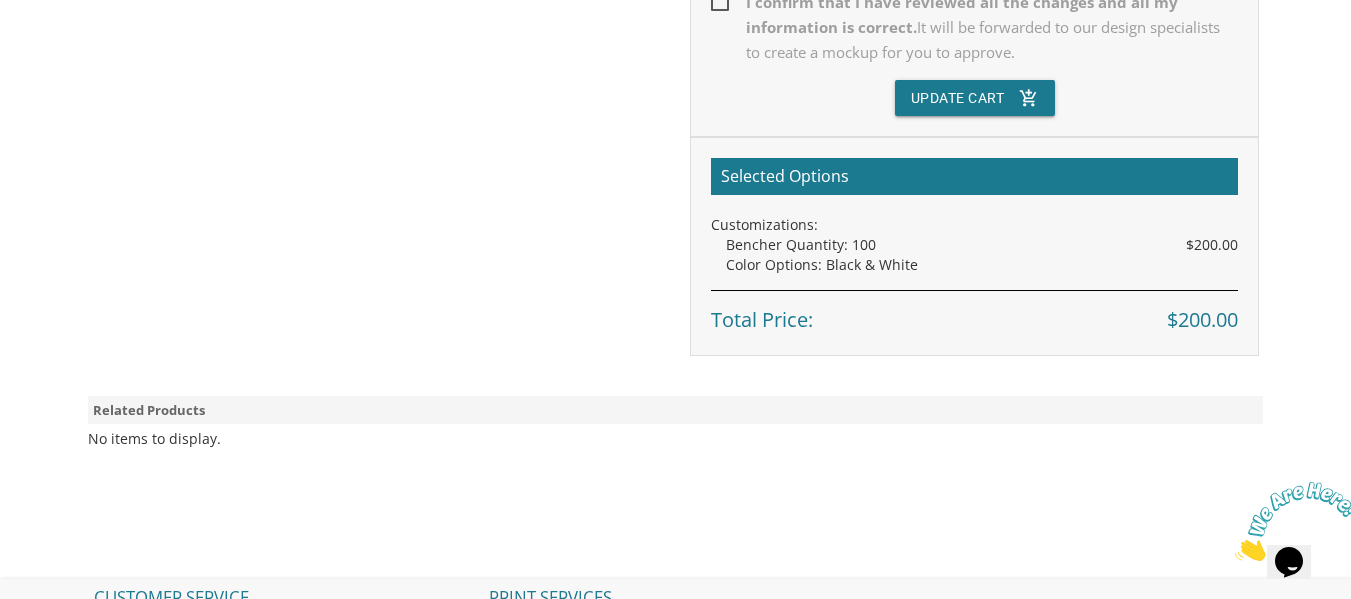 click on "I confirm that I have reviewed all the changes and all my information is correct.   It will be forwarded to our design specialists to create a mockup for you to approve." at bounding box center (974, 27) 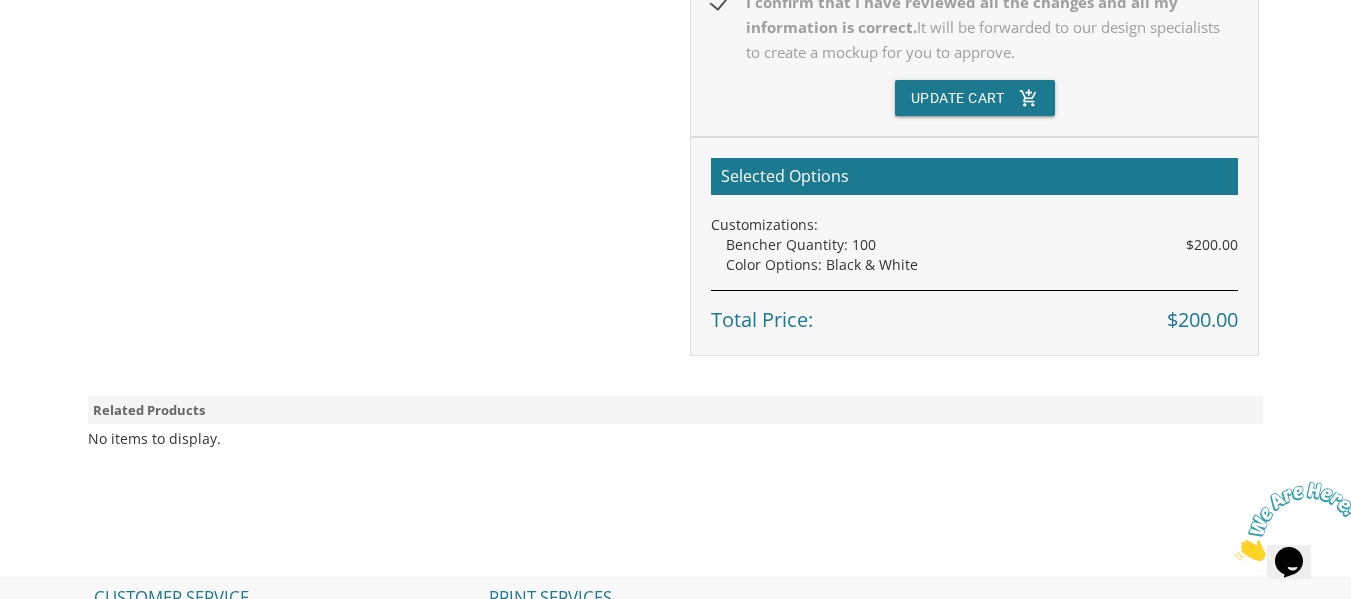 scroll, scrollTop: 831, scrollLeft: 0, axis: vertical 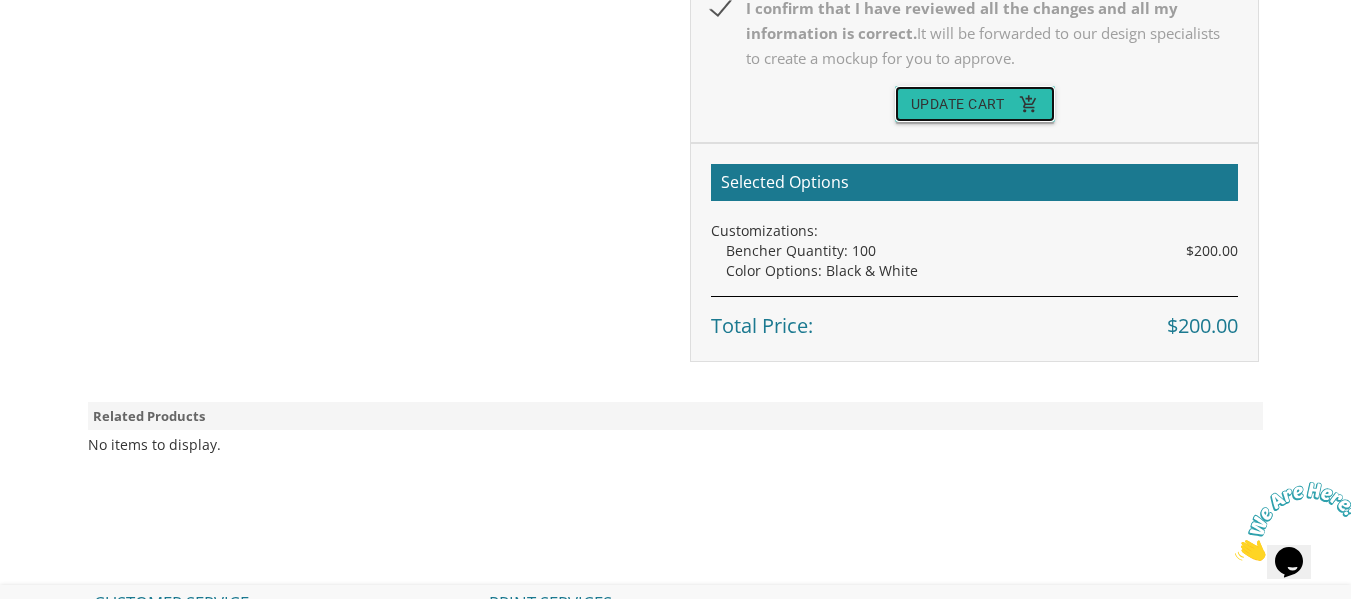 click on "Update Cart
add_shopping_cart" at bounding box center [975, 104] 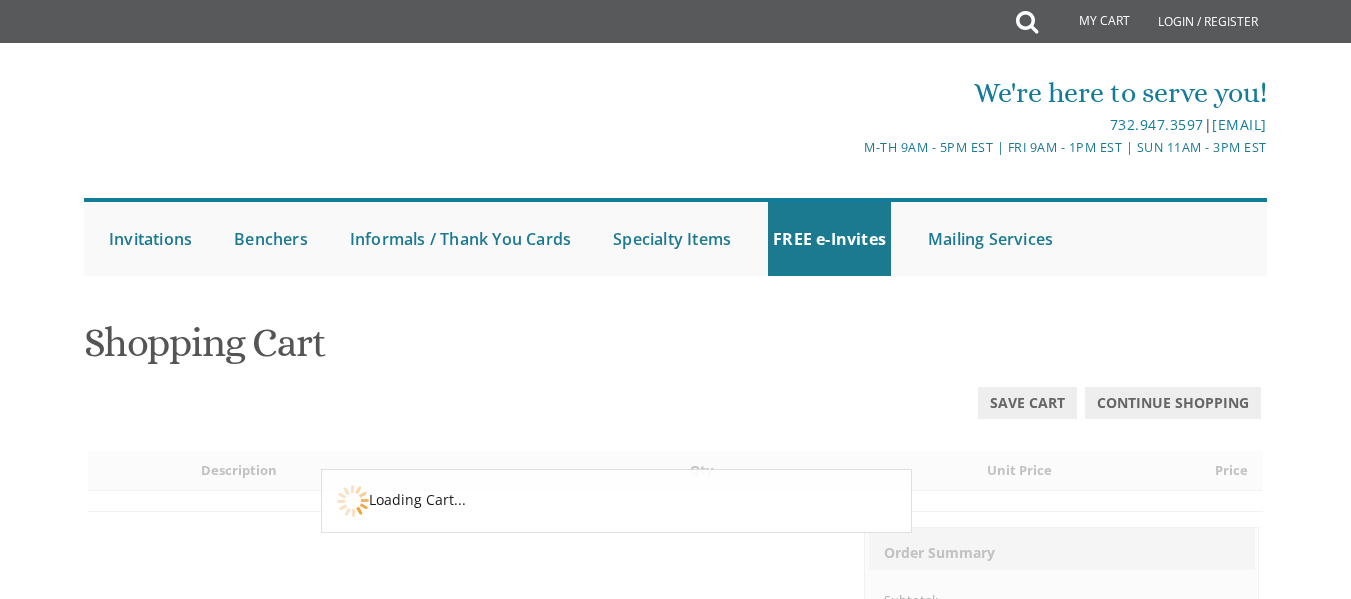 scroll, scrollTop: 0, scrollLeft: 0, axis: both 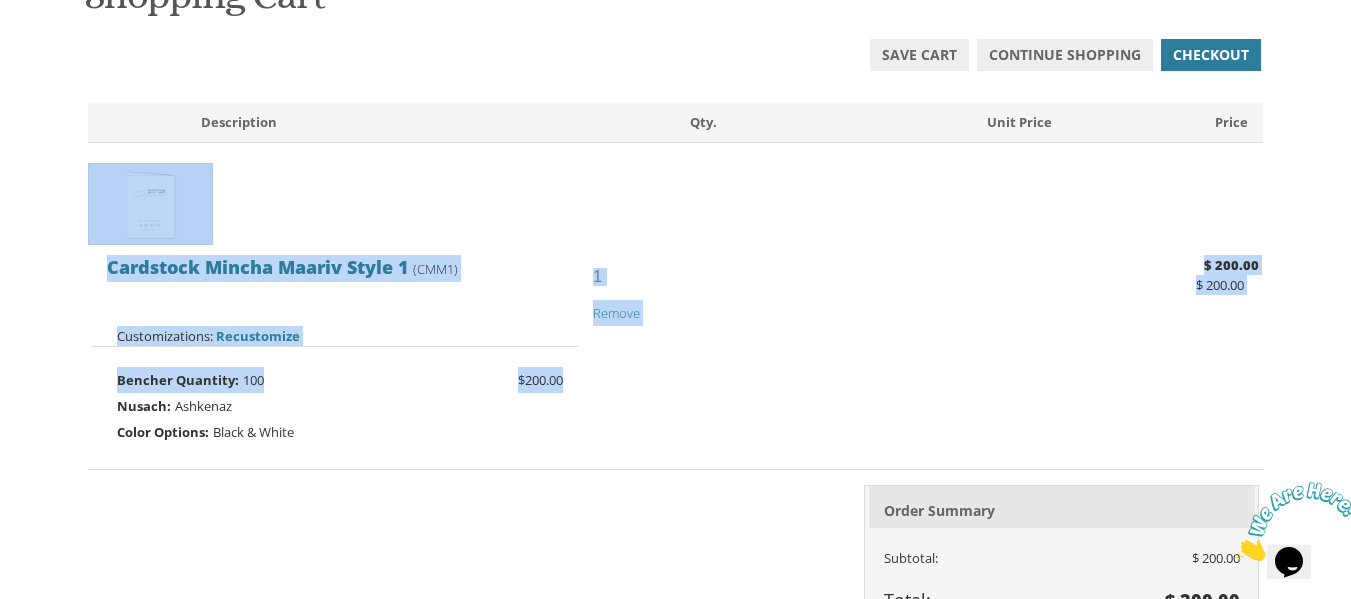 drag, startPoint x: 1346, startPoint y: 347, endPoint x: 1363, endPoint y: 209, distance: 139.04315 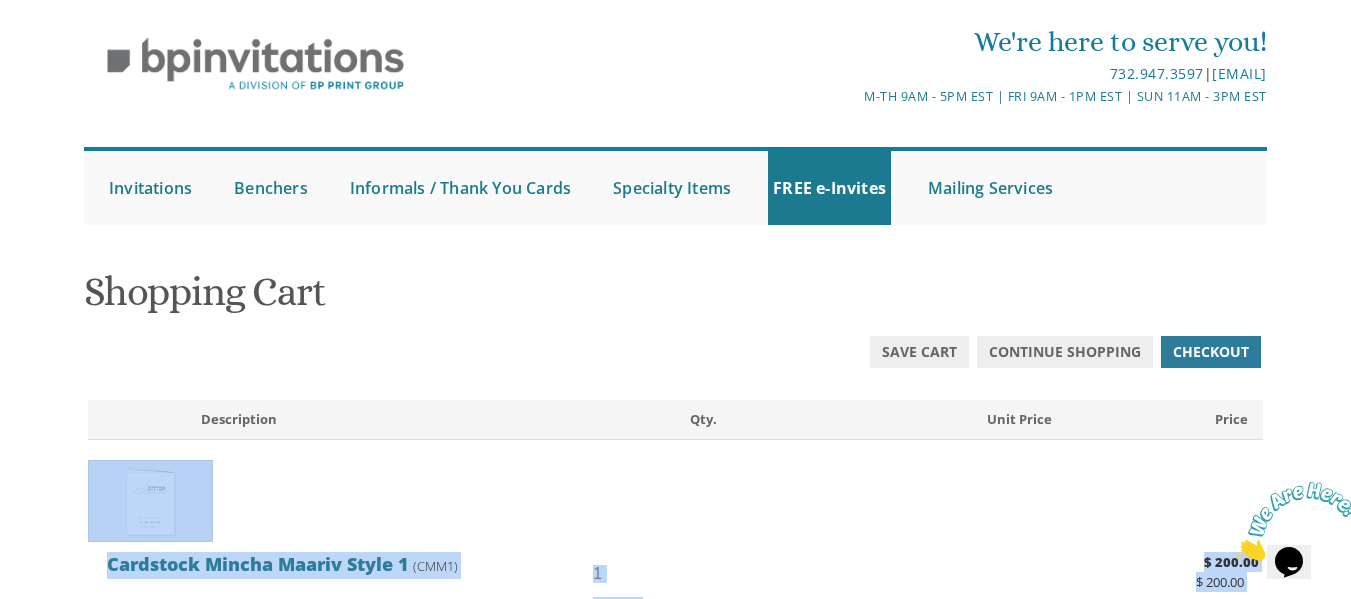 scroll, scrollTop: 61, scrollLeft: 0, axis: vertical 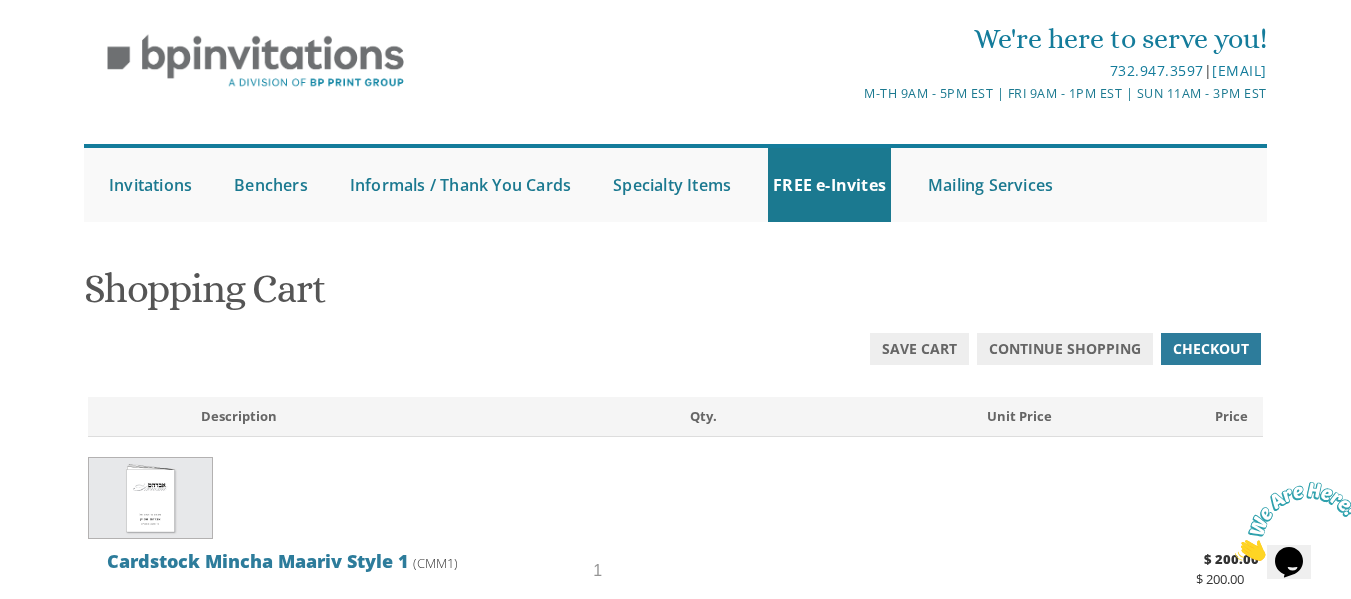 click on "Shopping Cart" at bounding box center (675, 296) 